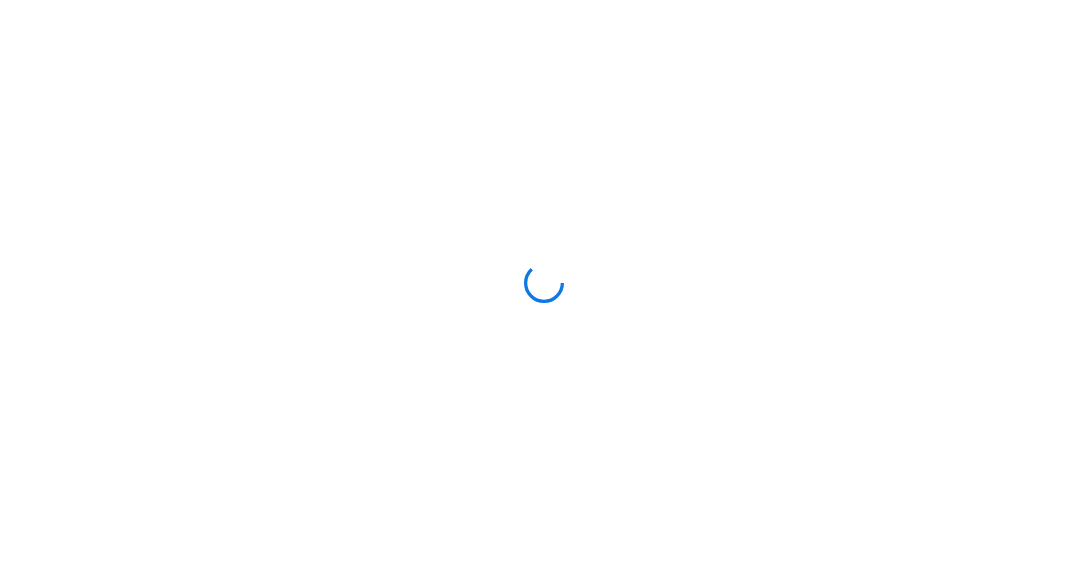 scroll, scrollTop: 0, scrollLeft: 0, axis: both 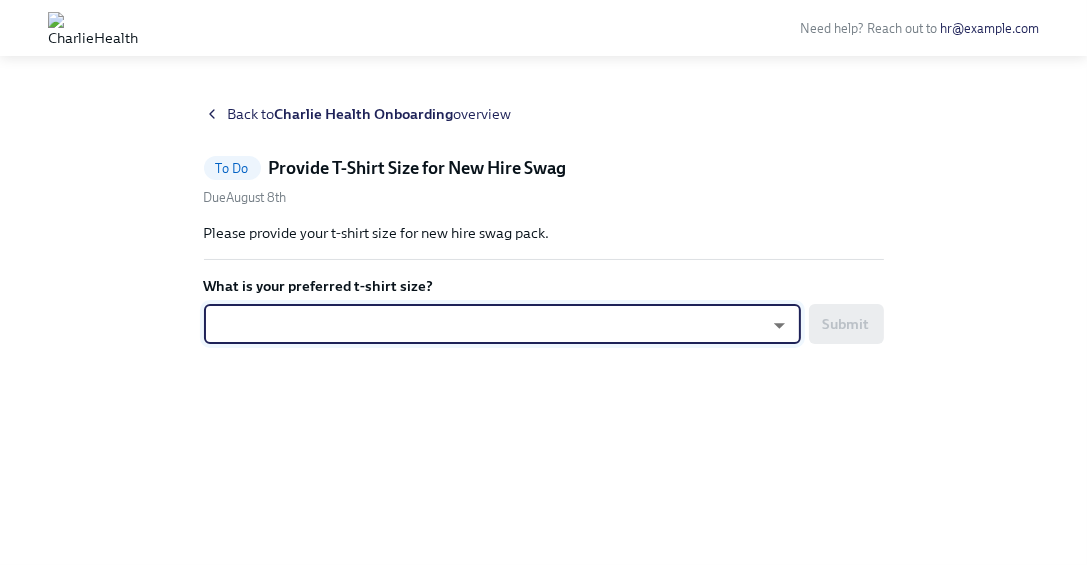 click on "Need help?   Reach out to   hr@example.com Back to  Charlie Health Onboarding  overview To Do Provide T-Shirt Size for New Hire Swag Due  August 8th      Please provide your t-shirt size for new hire swag pack. What is your preferred t-shirt size? ​ ​ Submit" at bounding box center [543, 282] 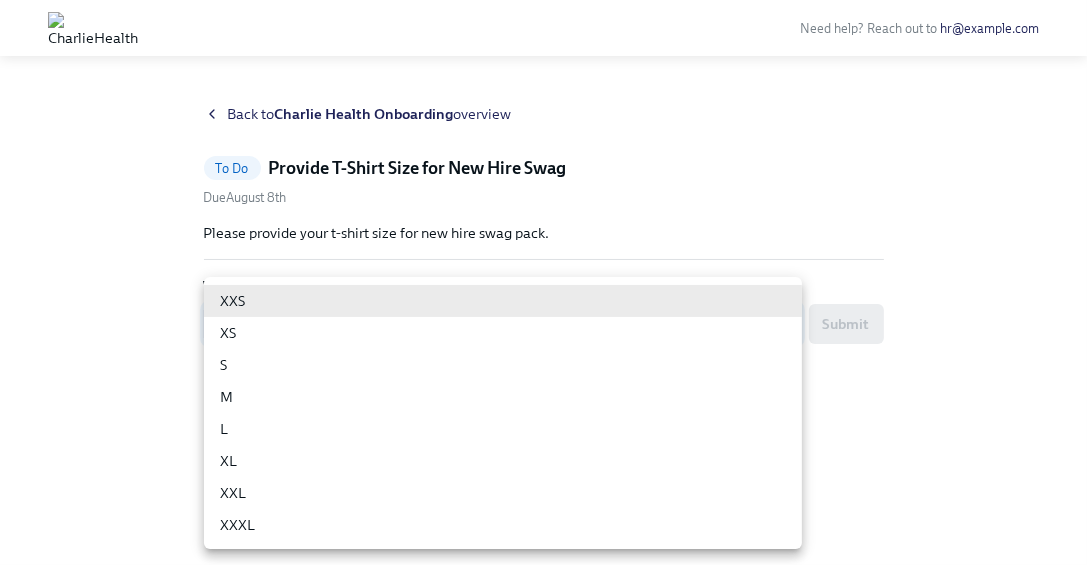click on "M" at bounding box center [503, 397] 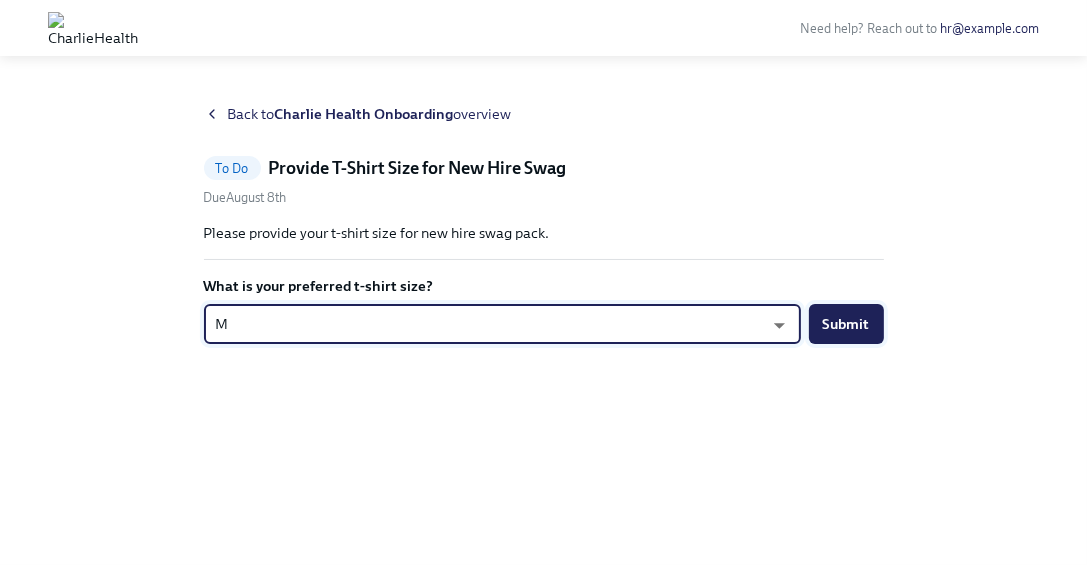 click on "Submit" at bounding box center [846, 324] 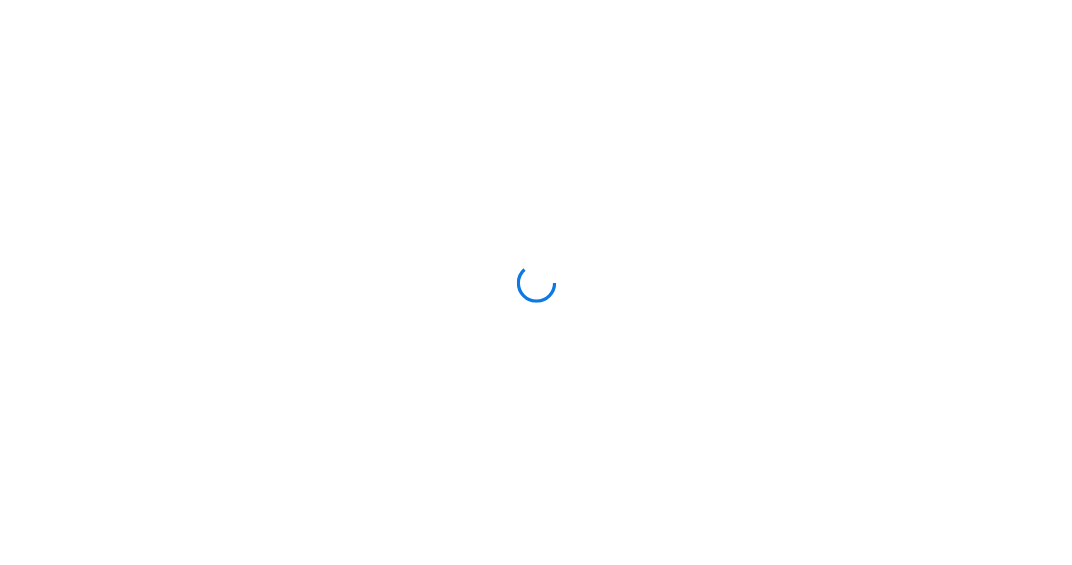 scroll, scrollTop: 0, scrollLeft: 0, axis: both 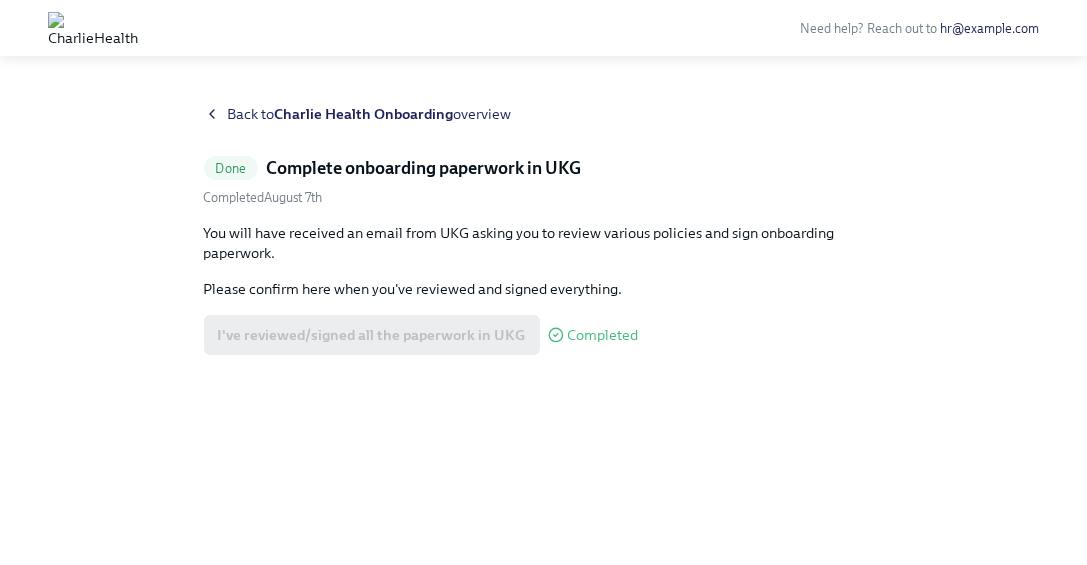 click on "Back to  Charlie Health Onboarding  overview Done Complete onboarding paperwork in UKG   Completed  [DATE] You will have received an email from UKG asking you to review various policies and sign onboarding paperwork.
Please confirm here when you've reviewed and signed everything. I've reviewed/signed all the paperwork in UKG Completed" at bounding box center (543, 322) 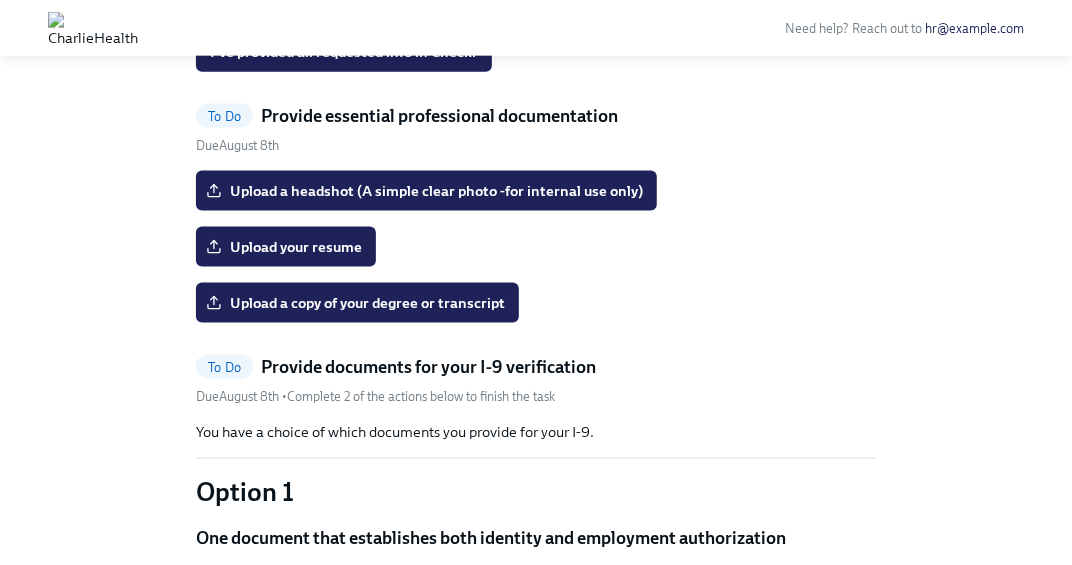 scroll, scrollTop: 1099, scrollLeft: 0, axis: vertical 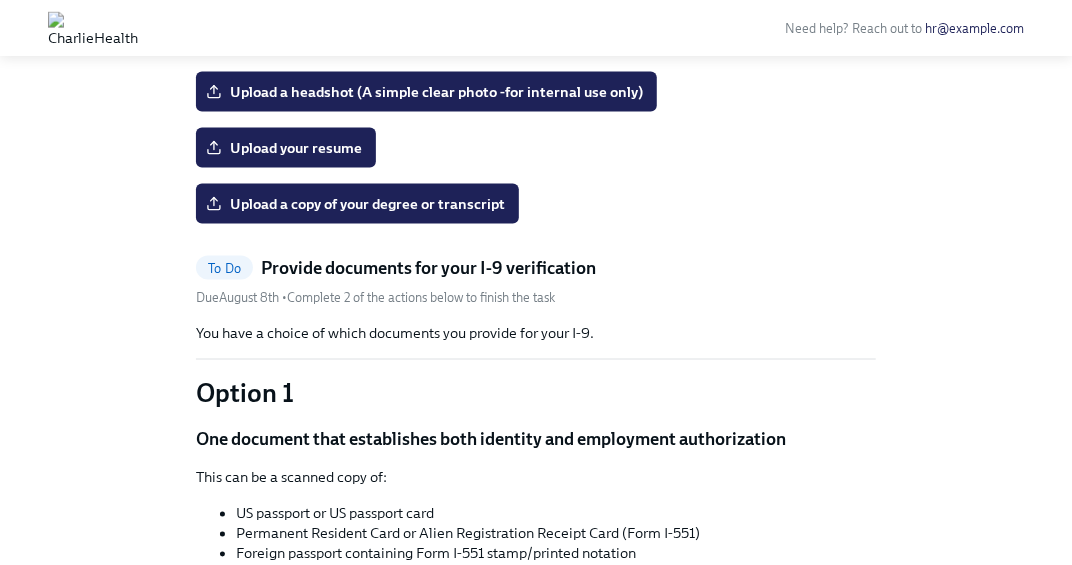 click on "I've provided all requested info in Checkr" at bounding box center (344, -47) 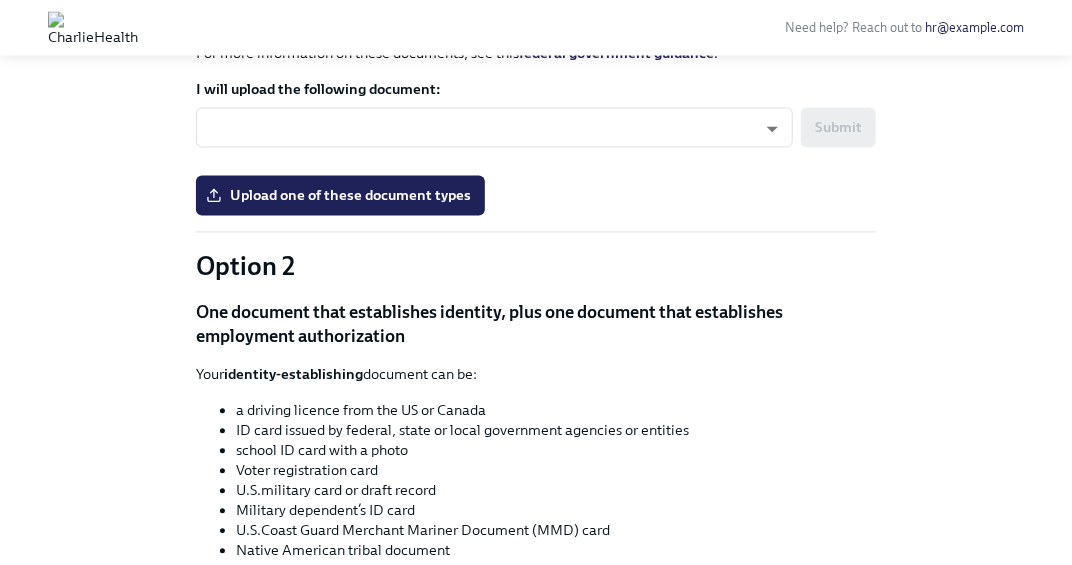scroll, scrollTop: 1468, scrollLeft: 0, axis: vertical 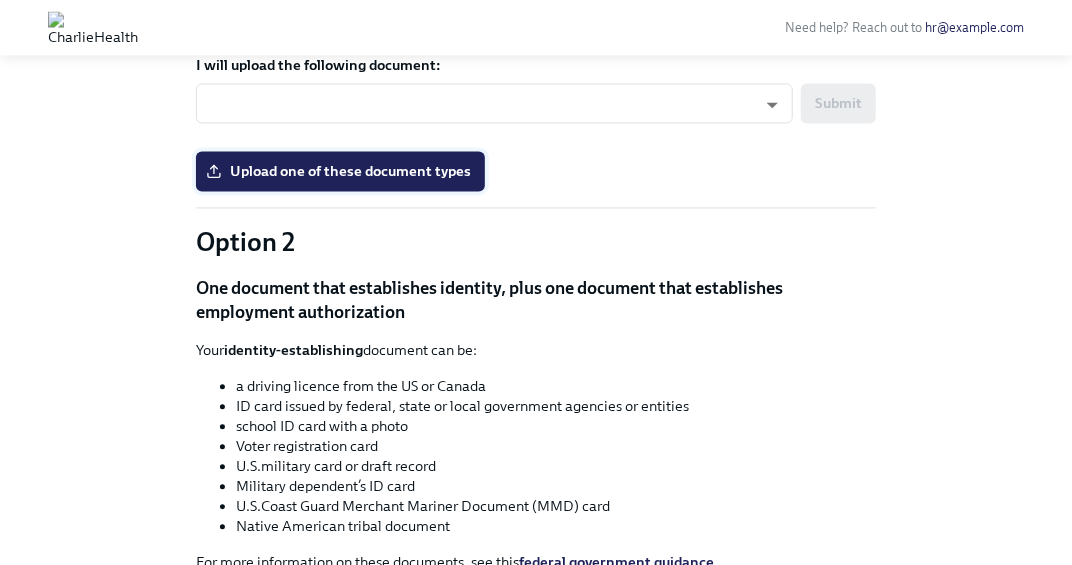 click on "Upload one of these document types" at bounding box center (340, 172) 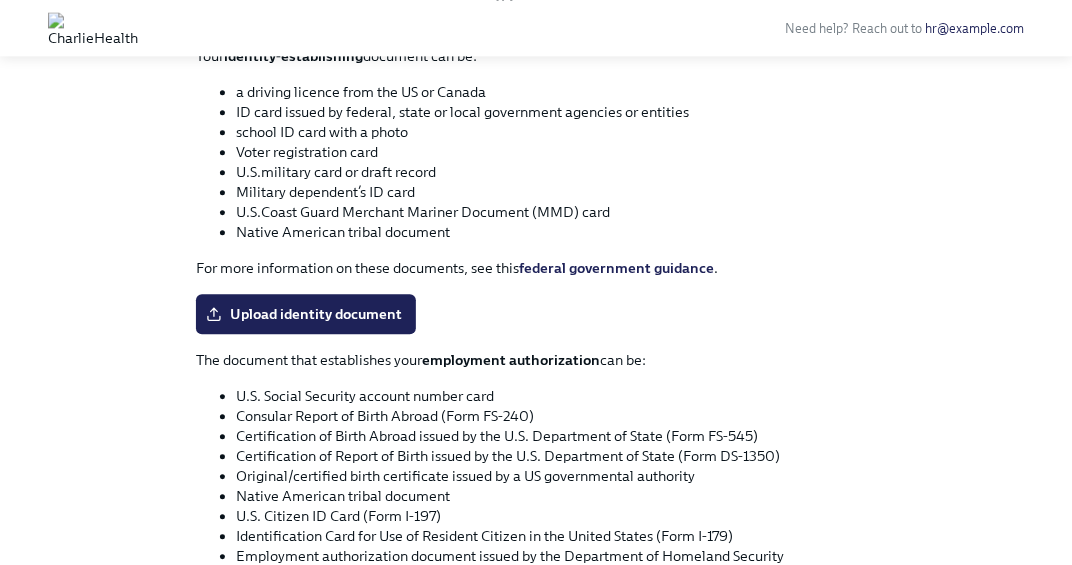 scroll, scrollTop: 1768, scrollLeft: 0, axis: vertical 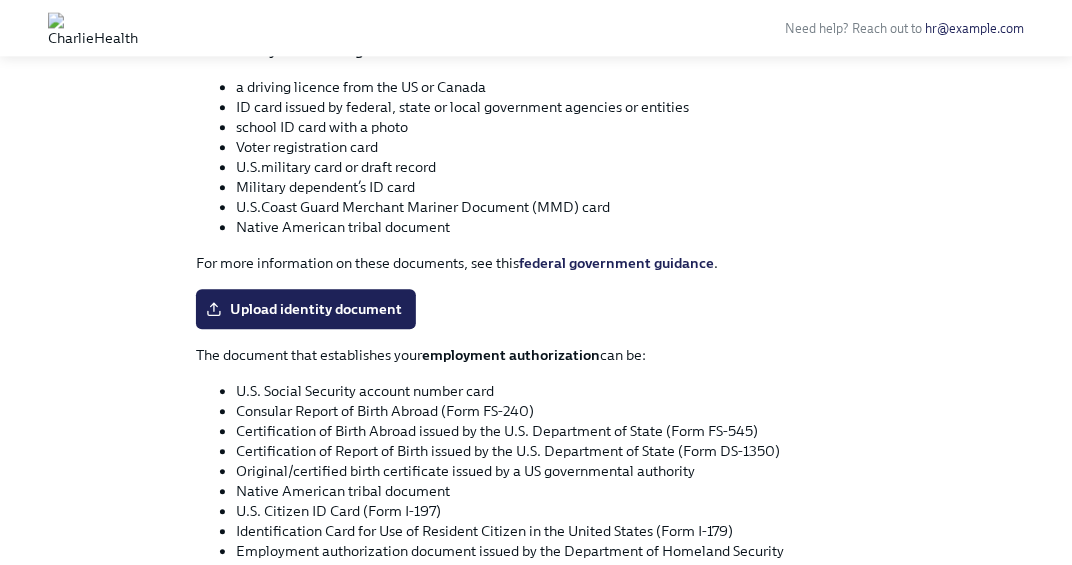 click on "Upload one of these document types" at bounding box center [340, -128] 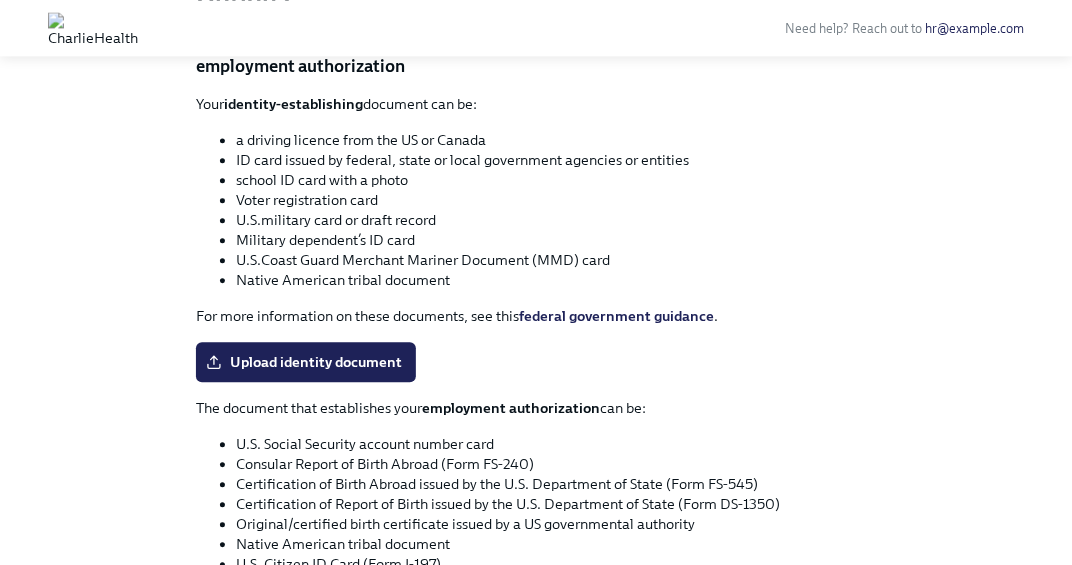 scroll, scrollTop: 1668, scrollLeft: 0, axis: vertical 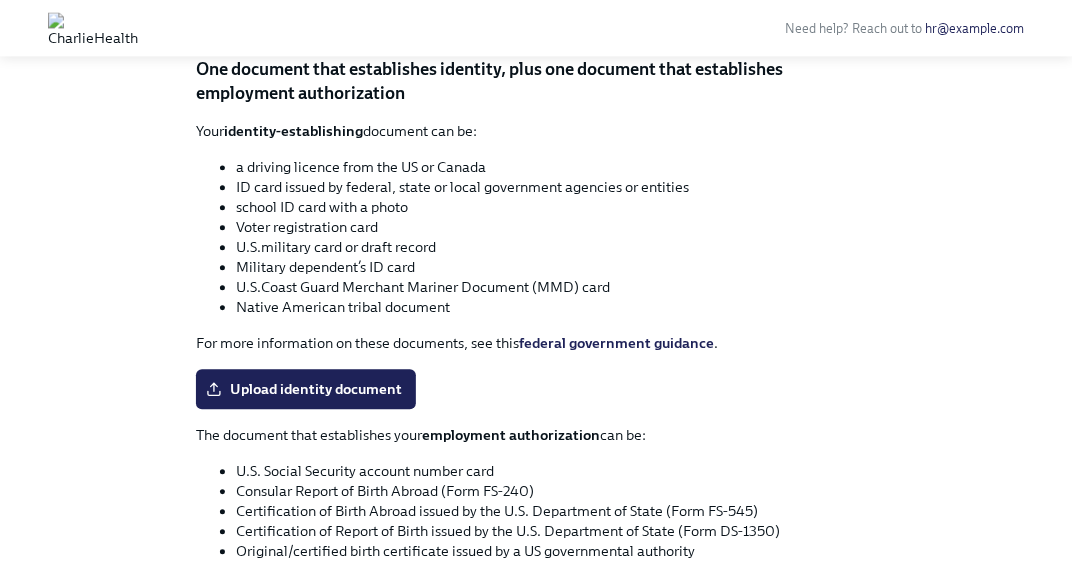 click on "Need help? Reach out to hr@example.com Hi [NAME]! This is your personal task list for Charlie Health Onboarding at CharlieHealth. We recommend you bookmark this page and use it to track your progress. Please do not share this link with others. Welcome [NAME]! Welcome to the team [NAME]! What is preboarding?
Preboarding is the stage between your offer acceptance and your official first day of work ([DATE]). During this time, we will be preparing you for onboarding by sending you a few tasks to complete.
At Charlie Health, we use Dado to get you onboarded. Over the next few weeks, you will be receiving email and task reminders like this one from Dado! You can view your personal page by clicking the button at the bottom of this email. We reccomend bookmarking this!
A few things to note:
Tasks are time-sensitive! If you do not complete them by the deadline, we may have to push your start date.
Mark off each task as complete in your Dado personal page
Task List" at bounding box center (536, -107) 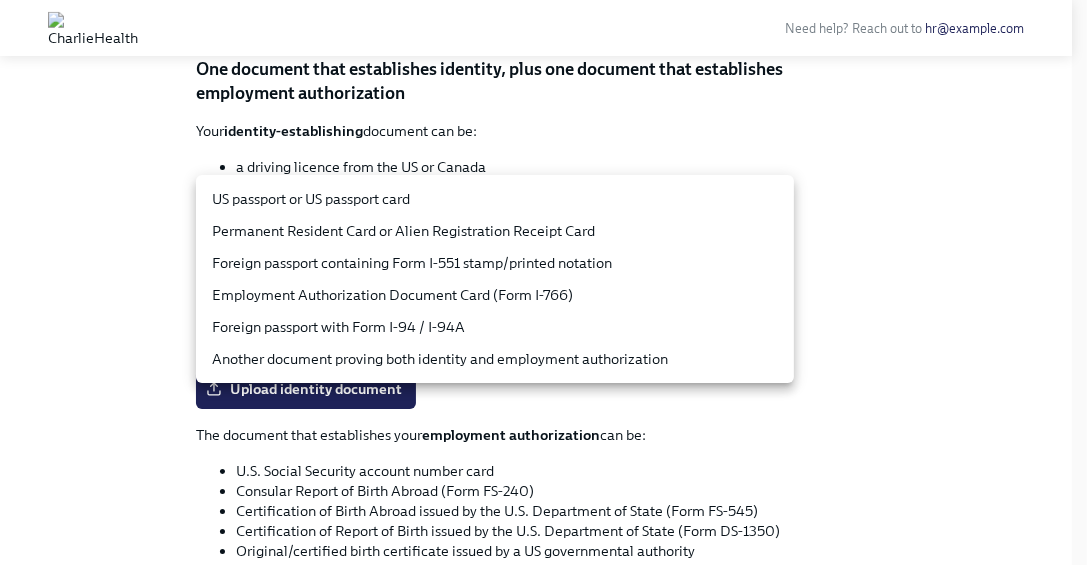 click on "US passport or US passport card" at bounding box center (495, 199) 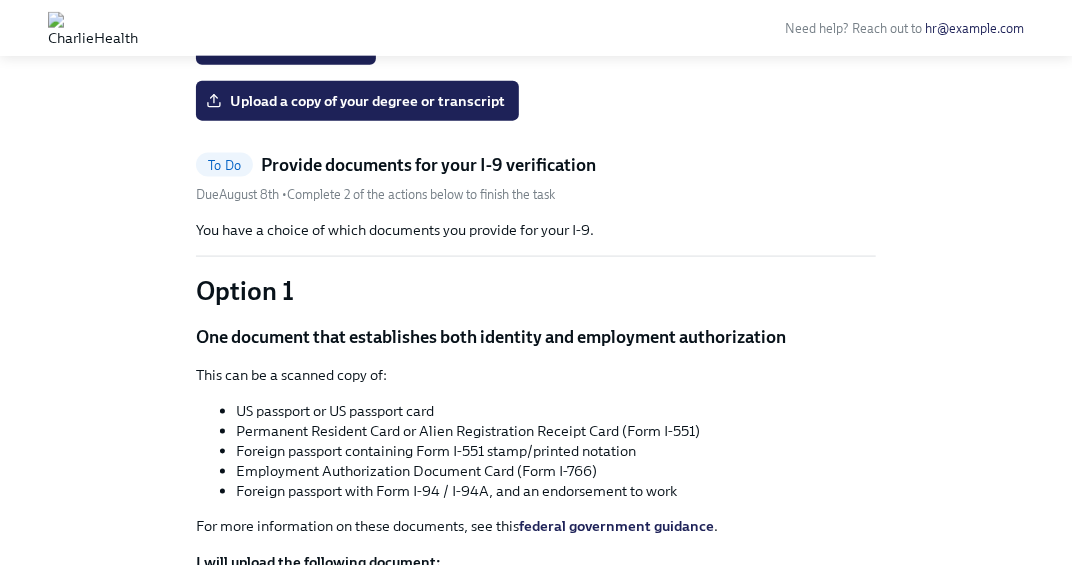 scroll, scrollTop: 972, scrollLeft: 0, axis: vertical 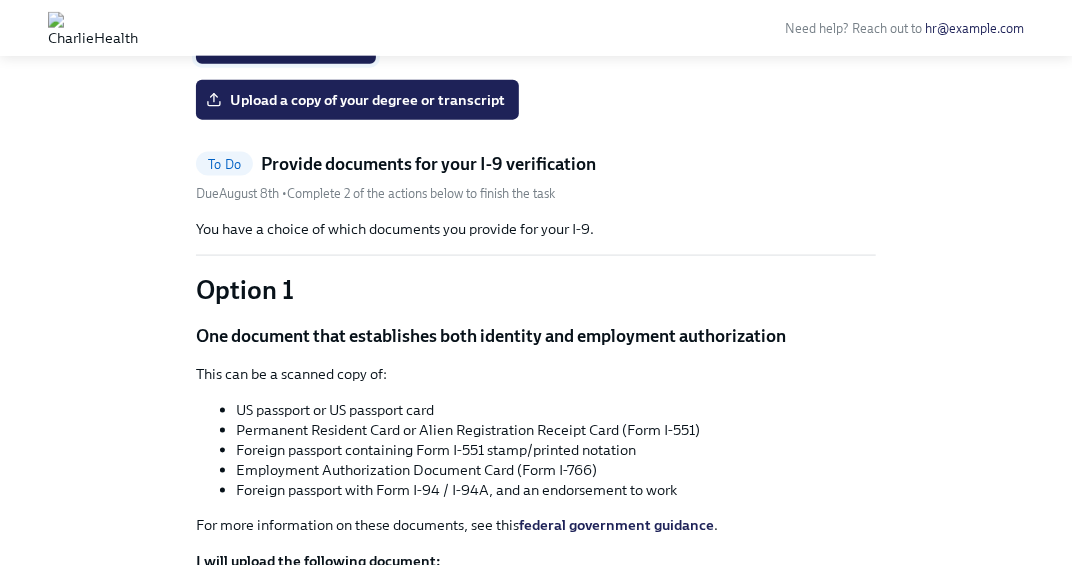 click on "Upload your resume" at bounding box center (286, 44) 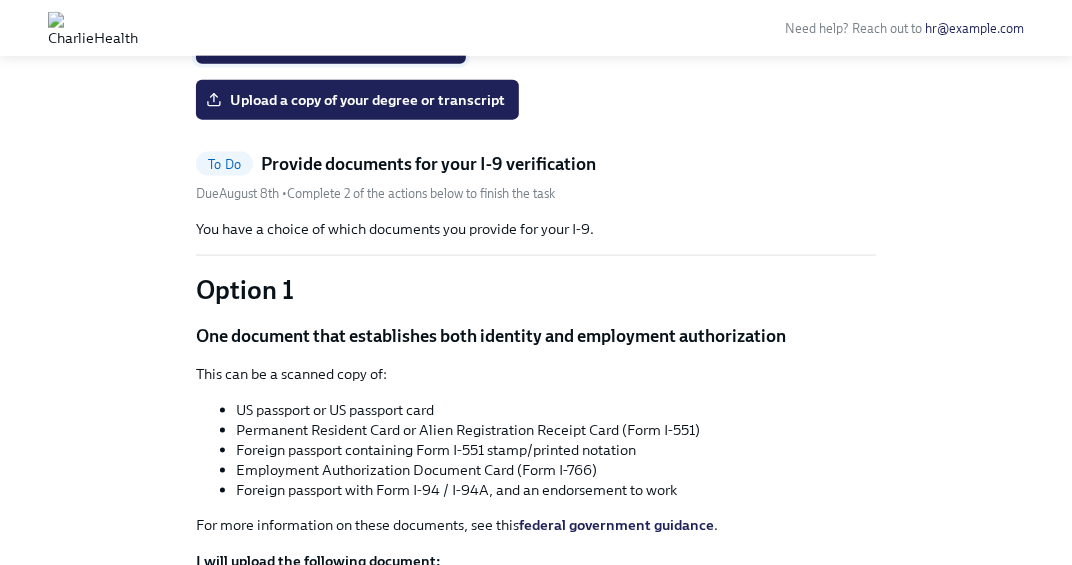 click on "[NAME] Lund Resume [YEAR].pdf" at bounding box center [331, 44] 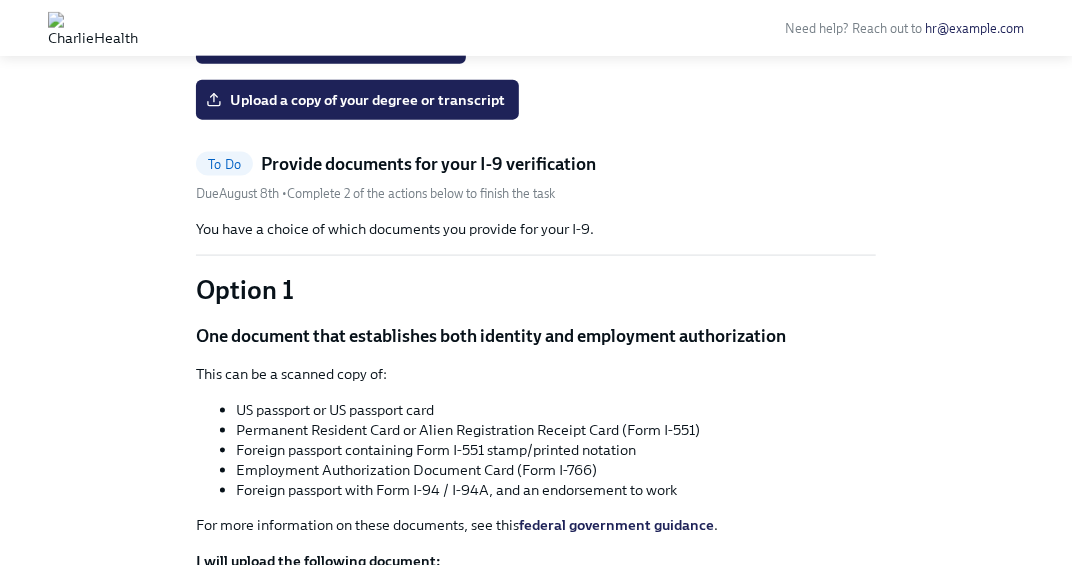 click on "Upload a copy of your degree or transcript" at bounding box center [536, 100] 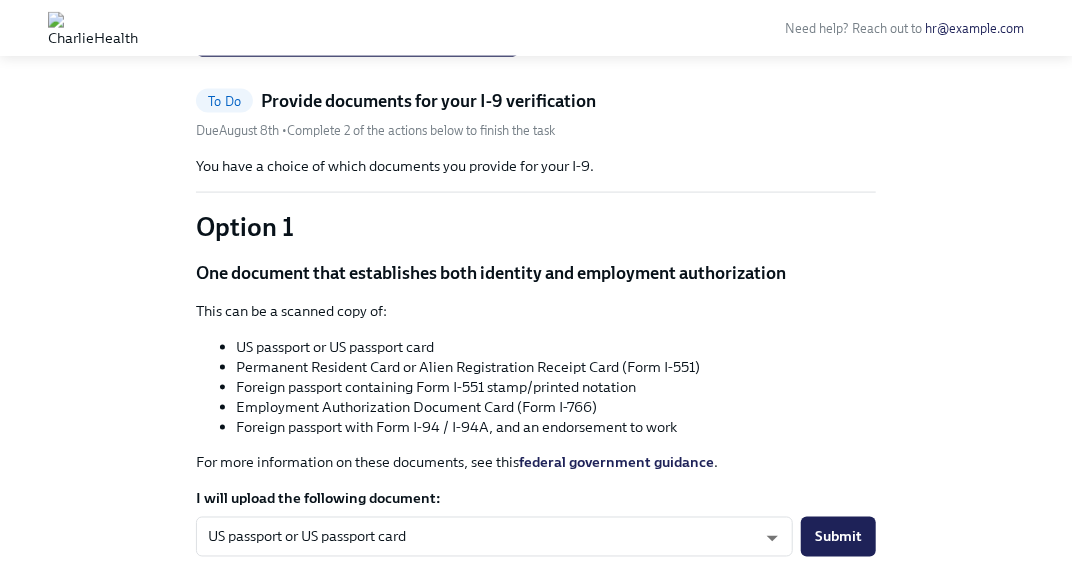 scroll, scrollTop: 1071, scrollLeft: 0, axis: vertical 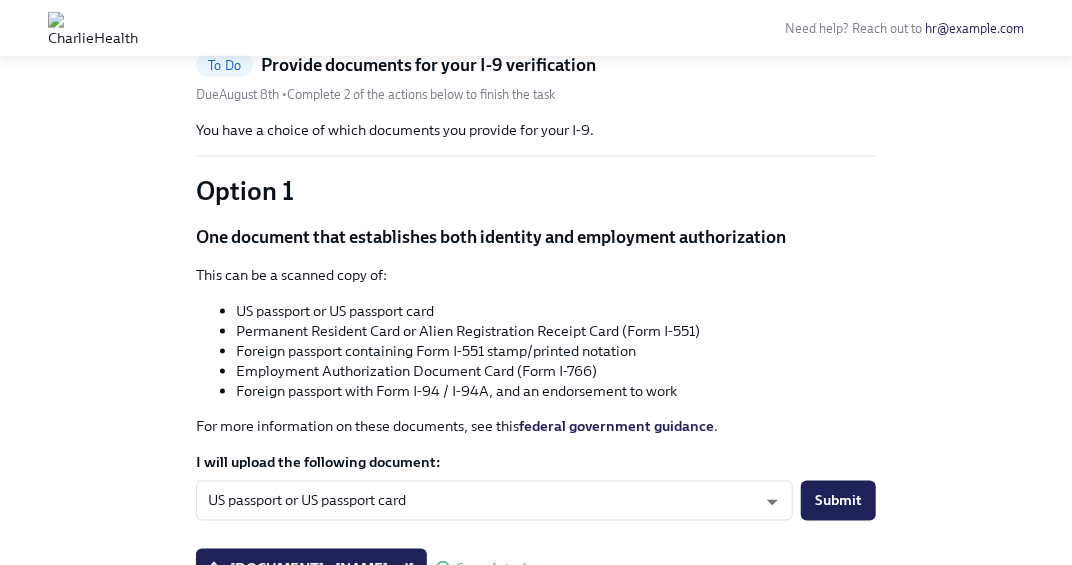 click on "Upload a headshot (A simple clear photo -for internal use only)" at bounding box center [426, -111] 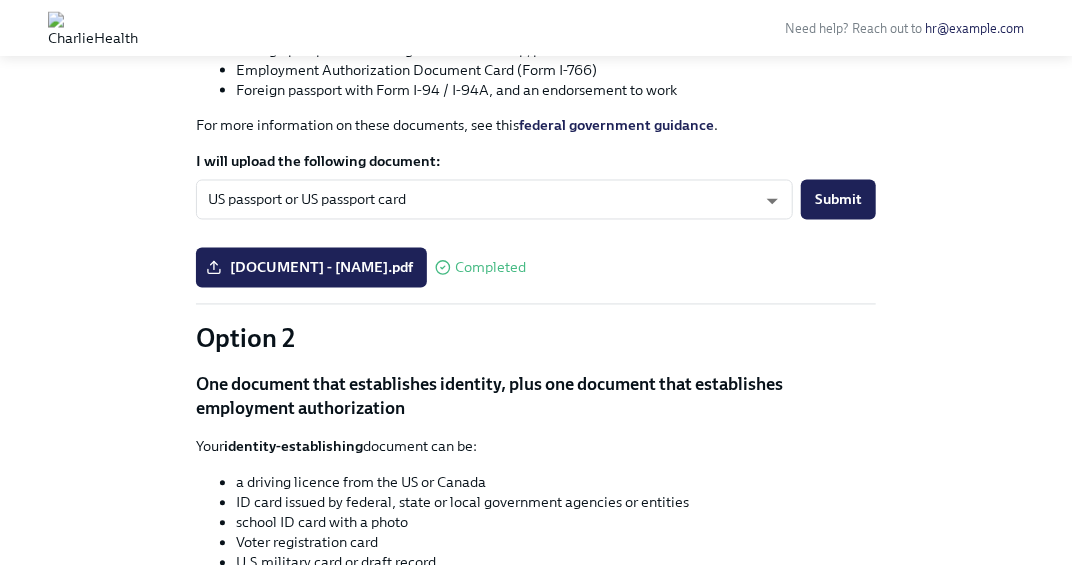 scroll, scrollTop: 1172, scrollLeft: 0, axis: vertical 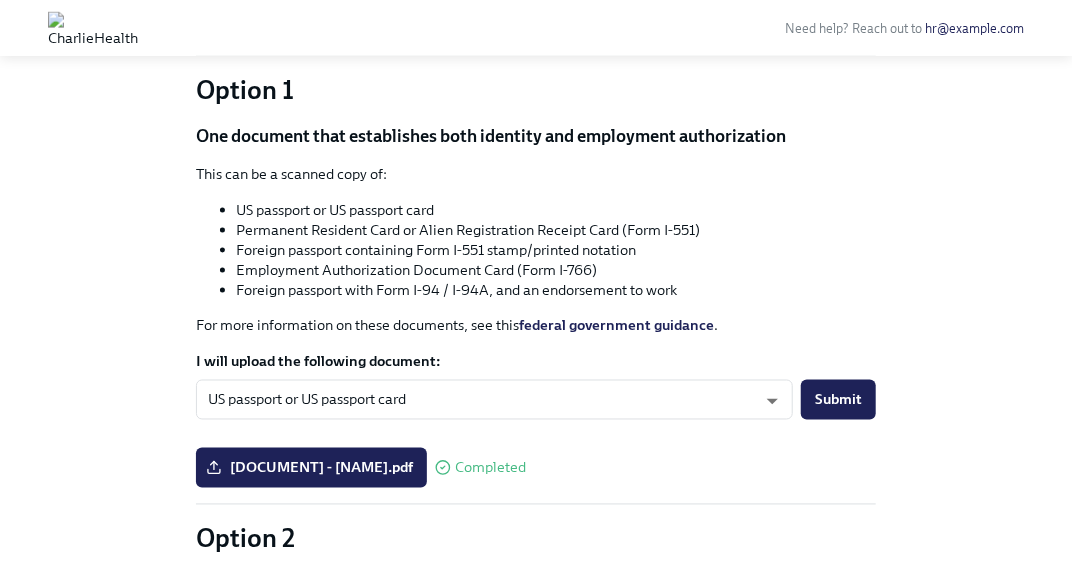 click on "To Do Provide essential professional documentation Due [DATE] [NAME] Headshot .jpg Completed [NAME] Lund Resume [YEAR].pdf Completed Upload a copy of your degree or transcript To Do Provide documents for your I-9 verification Due [DATE] • Complete 2 of the actions below to finish the task You have a choice of which documents you provide for your I-9. Option 1 One document that establishes both identity and employment authorization This can be a scanned copy of:
[DOCUMENT] or [DOCUMENT]
Permanent Resident Card or Alien Registration Receipt Card (Form I-551)
Foreign passport containing Form I-551 stamp/printed notation
Employment Authorization Document Card (Form I-766)
Foreign passport with Form I-94 / I-94A, and an endorsement to work
For more information on these documents, see this federal government guidance. I will upload the following document: [DOCUMENT] or [DOCUMENT] tm035QtdH ​ Submit [DOCUMENT] - [NAME].pdf Completed Option 2 Your" at bounding box center (536, 475) 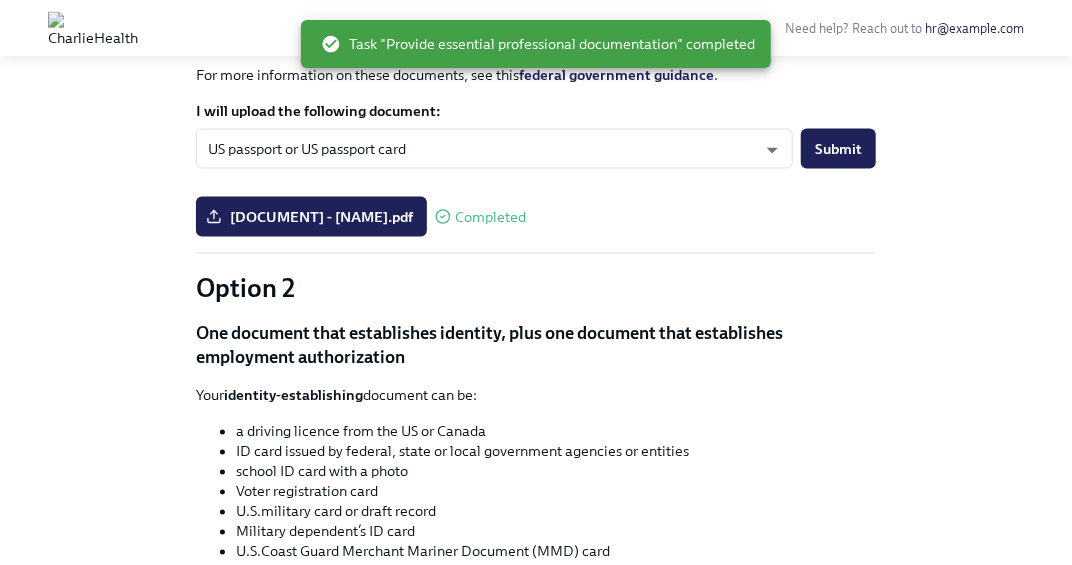 scroll, scrollTop: 920, scrollLeft: 0, axis: vertical 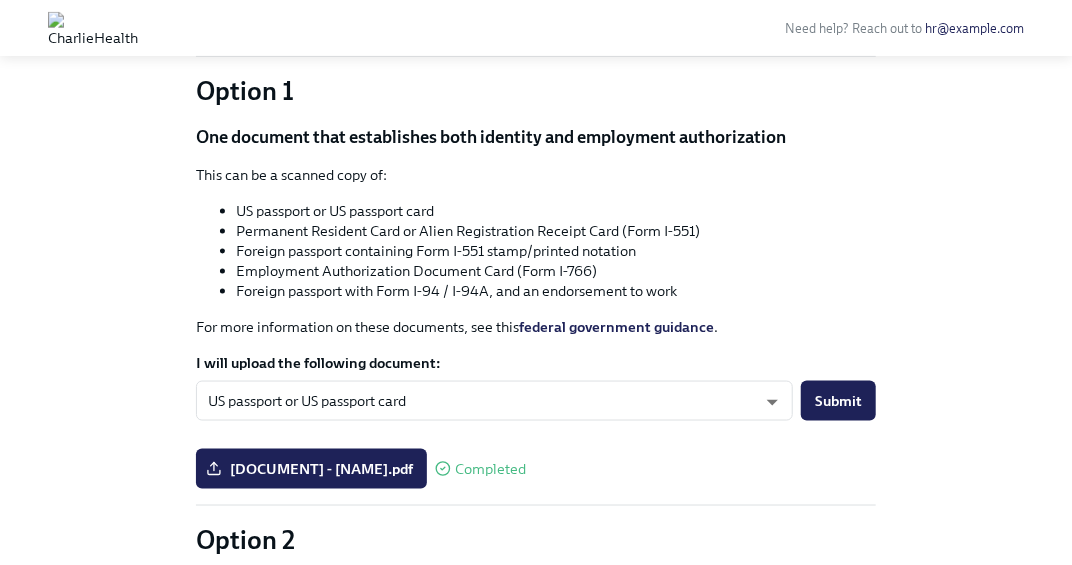 click on "To Do" at bounding box center (224, -35) 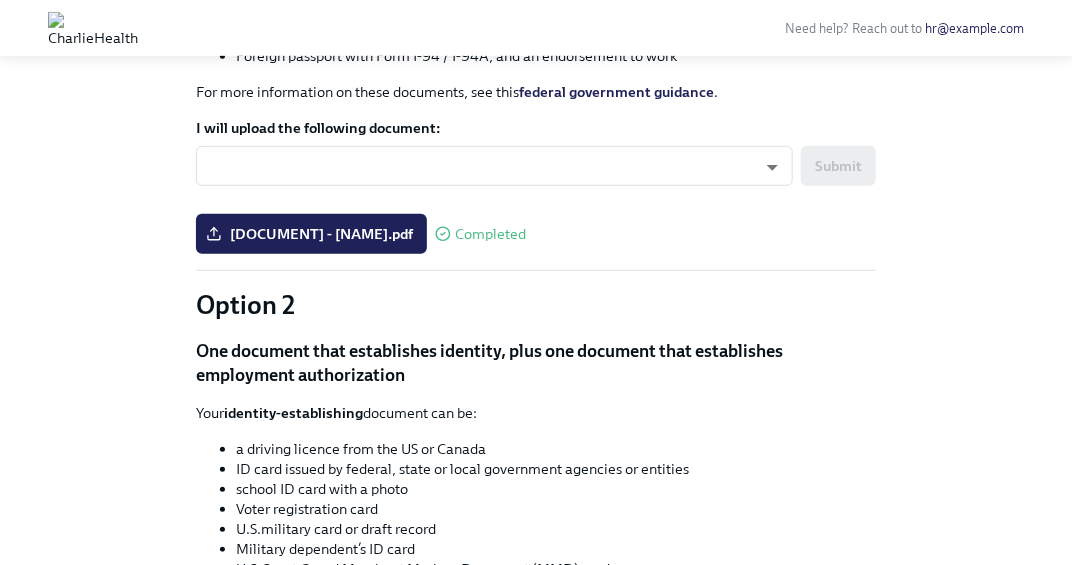scroll, scrollTop: 400, scrollLeft: 0, axis: vertical 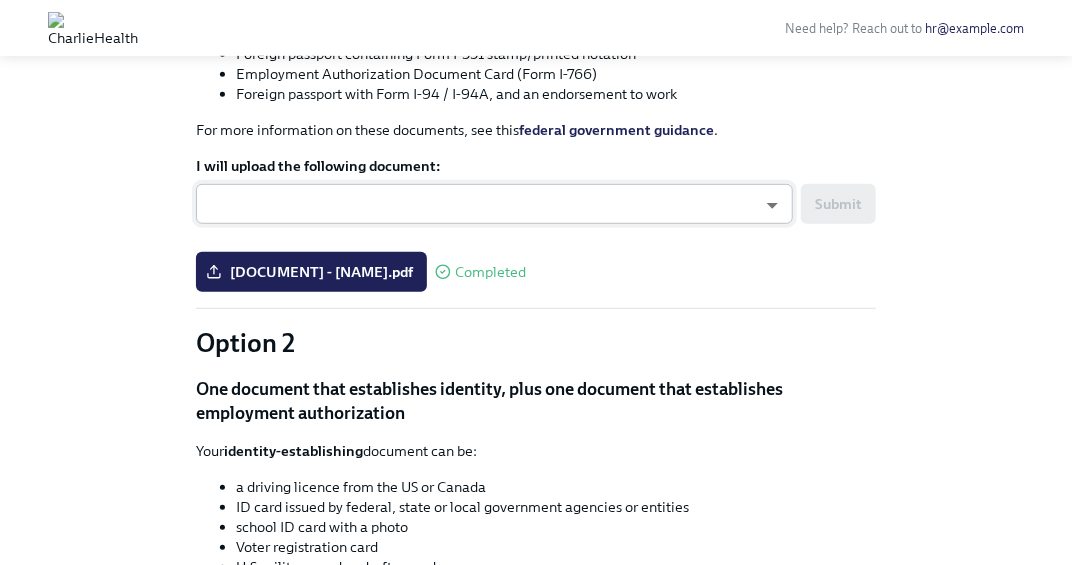 click on "Need help? Reach out to hr@example.com Back to Charlie Health Onboarding overview To Do Provide documents for your I-9 verification Due [DATE] • Complete 2 of the actions below to finish the task You have a choice of which documents you provide for your I-9. Option 1 One document that establishes both identity and employment authorization This can be a scanned copy of:
[DOCUMENT] or [DOCUMENT]
Permanent Resident Card or Alien Registration Receipt Card (Form I-551)
Foreign passport containing Form I-551 stamp/printed notation
Employment Authorization Document Card (Form I-766)
Foreign passport with Form I-94 / I-94A, and an endorsement to work
For more information on these documents, see this federal government guidance. I will upload the following document: ​ ​ Submit [DOCUMENT] - [NAME].pdf Completed Option 2 One document that establishes identity, plus one document that establishes employment authorization Your identity-establishing" at bounding box center (536, 374) 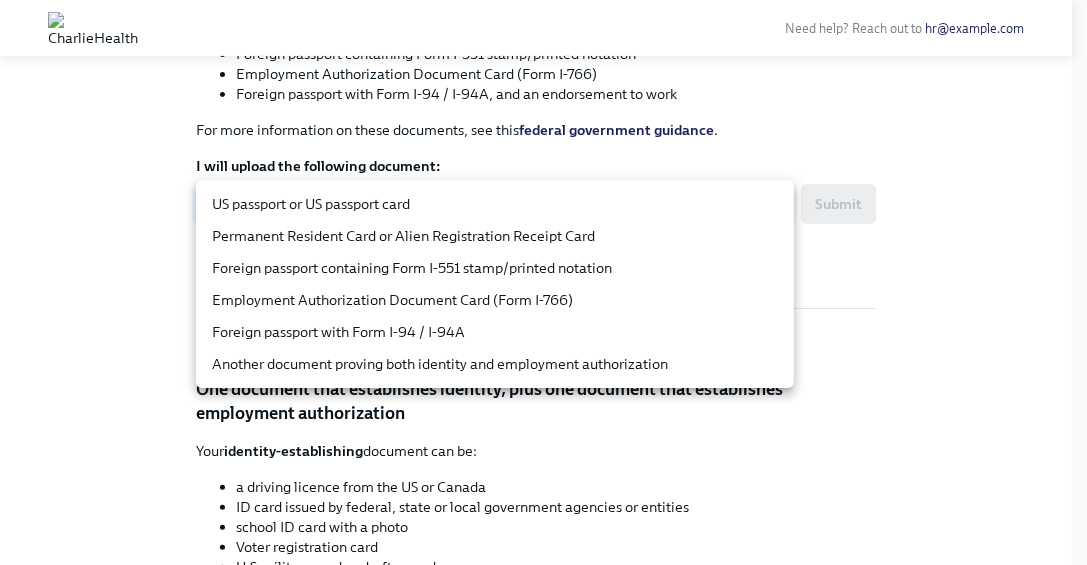click at bounding box center [543, 282] 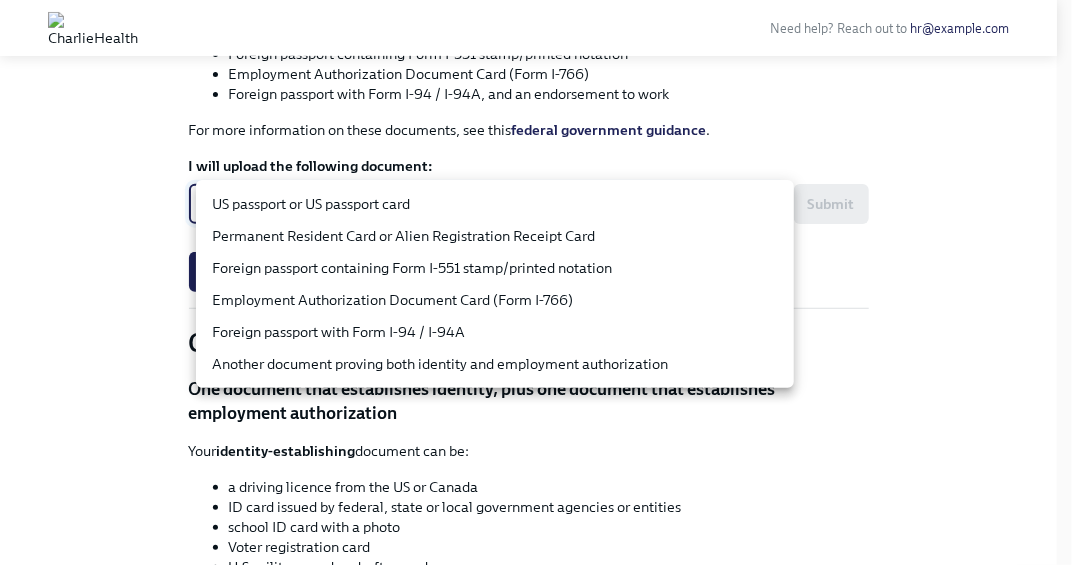 click on "Need help? Reach out to hr@example.com Back to Charlie Health Onboarding overview To Do Provide documents for your I-9 verification Due [DATE] • Complete 2 of the actions below to finish the task You have a choice of which documents you provide for your I-9. Option 1 One document that establishes both identity and employment authorization This can be a scanned copy of:
[DOCUMENT] or [DOCUMENT]
Permanent Resident Card or Alien Registration Receipt Card (Form I-551)
Foreign passport containing Form I-551 stamp/printed notation
Employment Authorization Document Card (Form I-766)
Foreign passport with Form I-94 / I-94A, and an endorsement to work
For more information on these documents, see this federal government guidance. I will upload the following document: ​ ​ Submit [DOCUMENT] - [NAME].pdf Completed Option 2 One document that establishes identity, plus one document that establishes employment authorization Your identity-establishing" at bounding box center [536, 374] 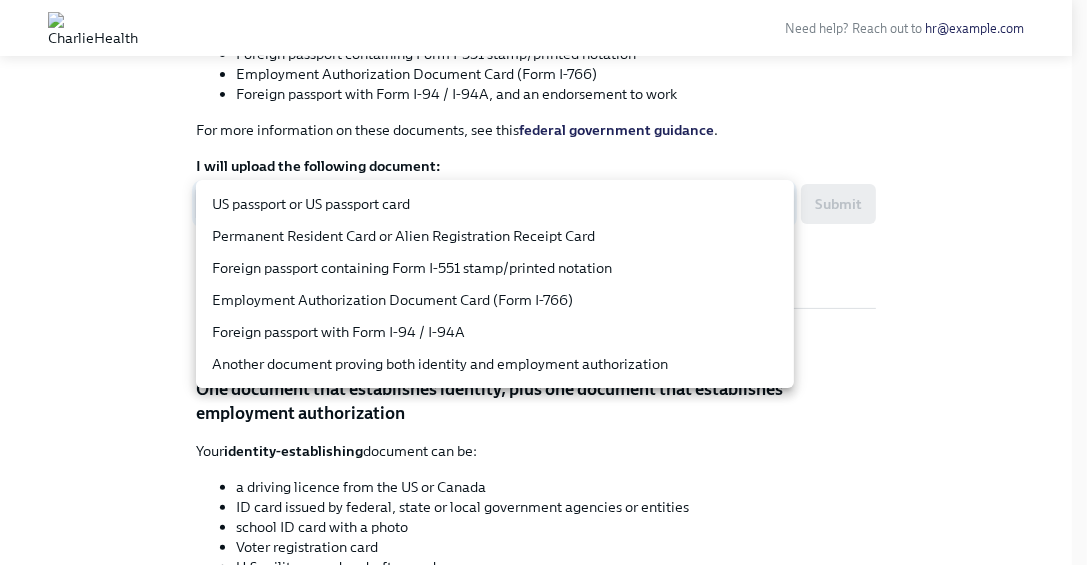 click on "US passport or US passport card" at bounding box center (495, 204) 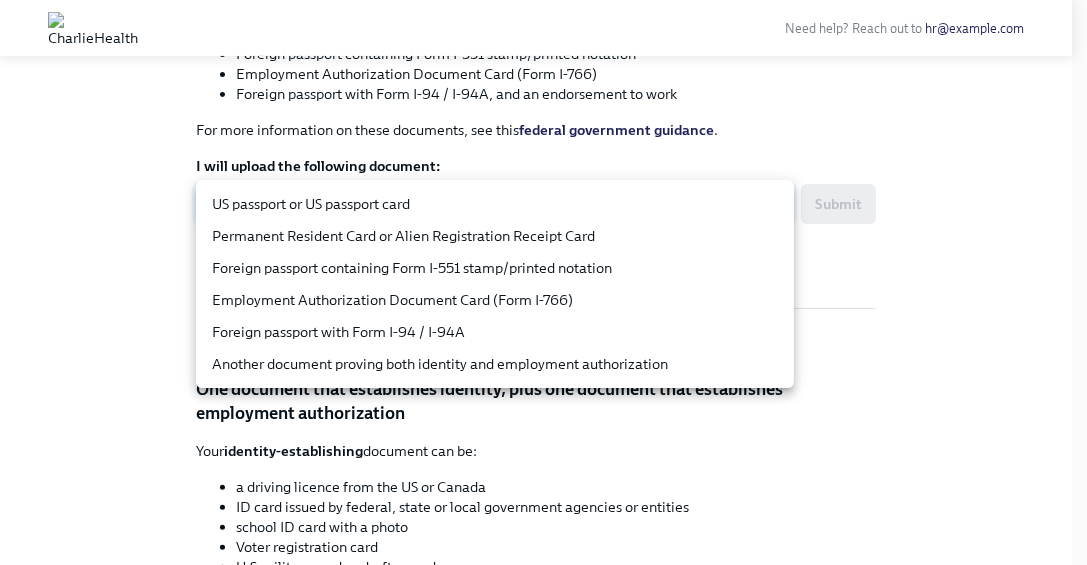 type on "tm035QtdH" 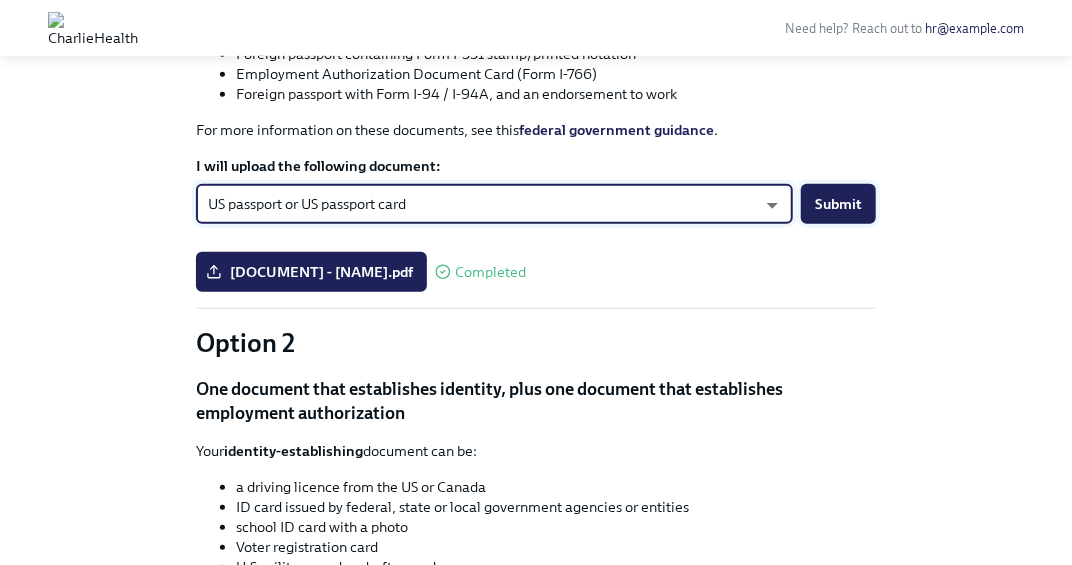 click on "Submit" at bounding box center (838, 204) 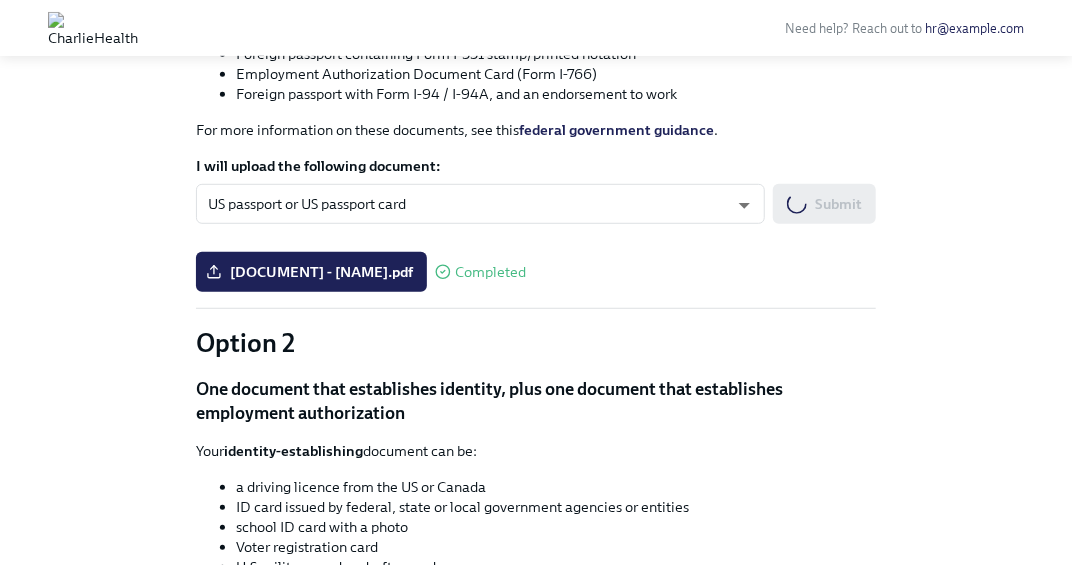 drag, startPoint x: 729, startPoint y: 320, endPoint x: 576, endPoint y: 279, distance: 158.39824 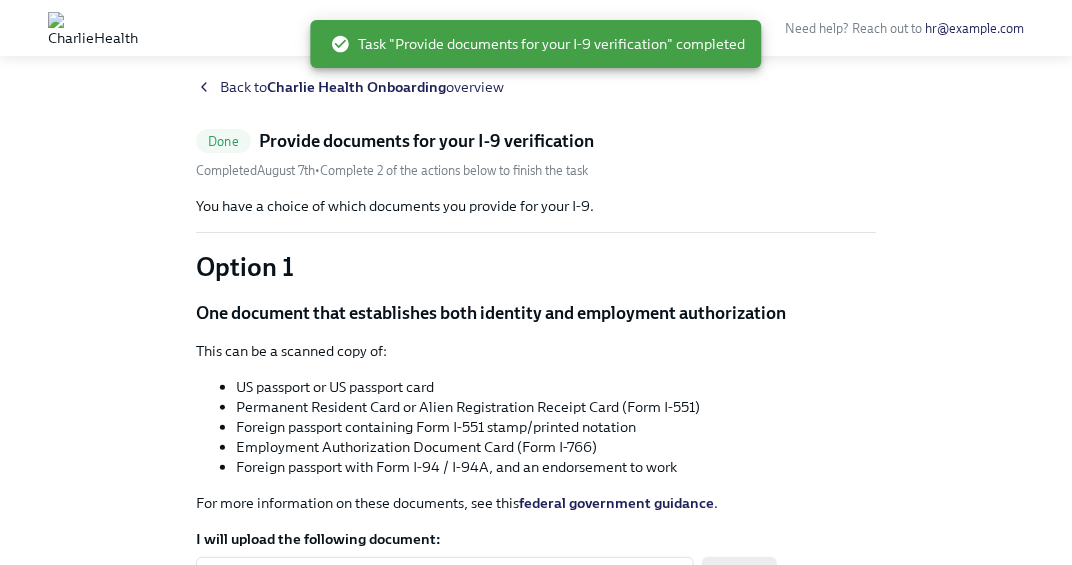 scroll, scrollTop: 0, scrollLeft: 0, axis: both 